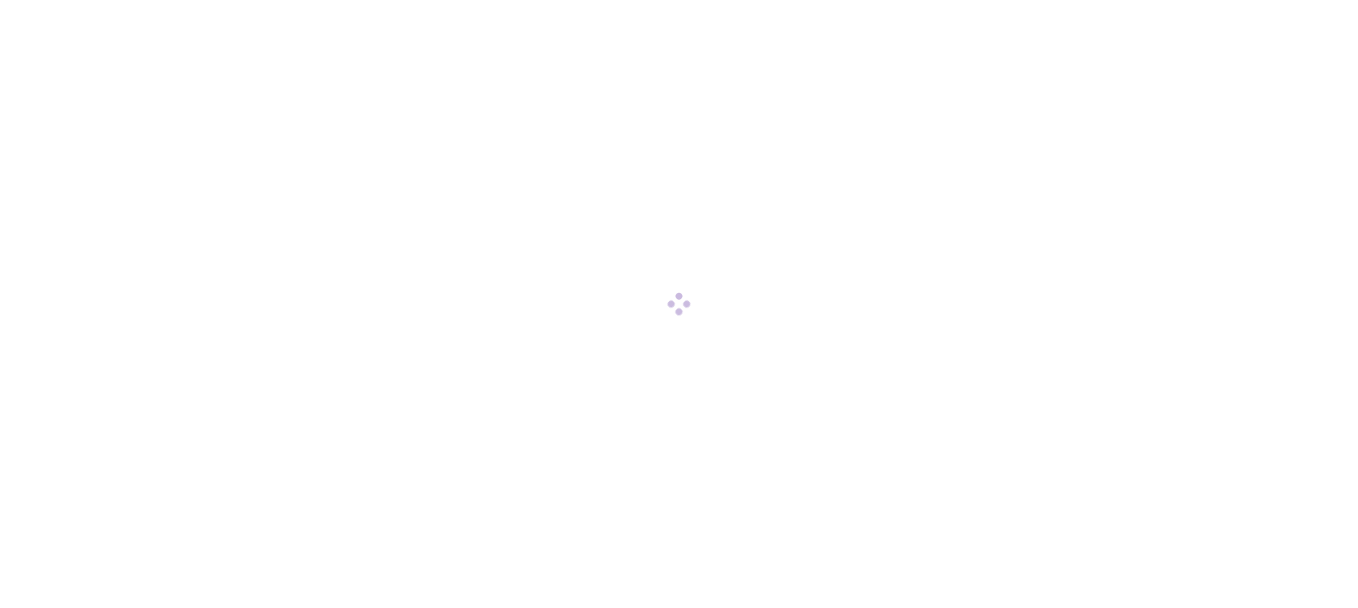 scroll, scrollTop: 0, scrollLeft: 0, axis: both 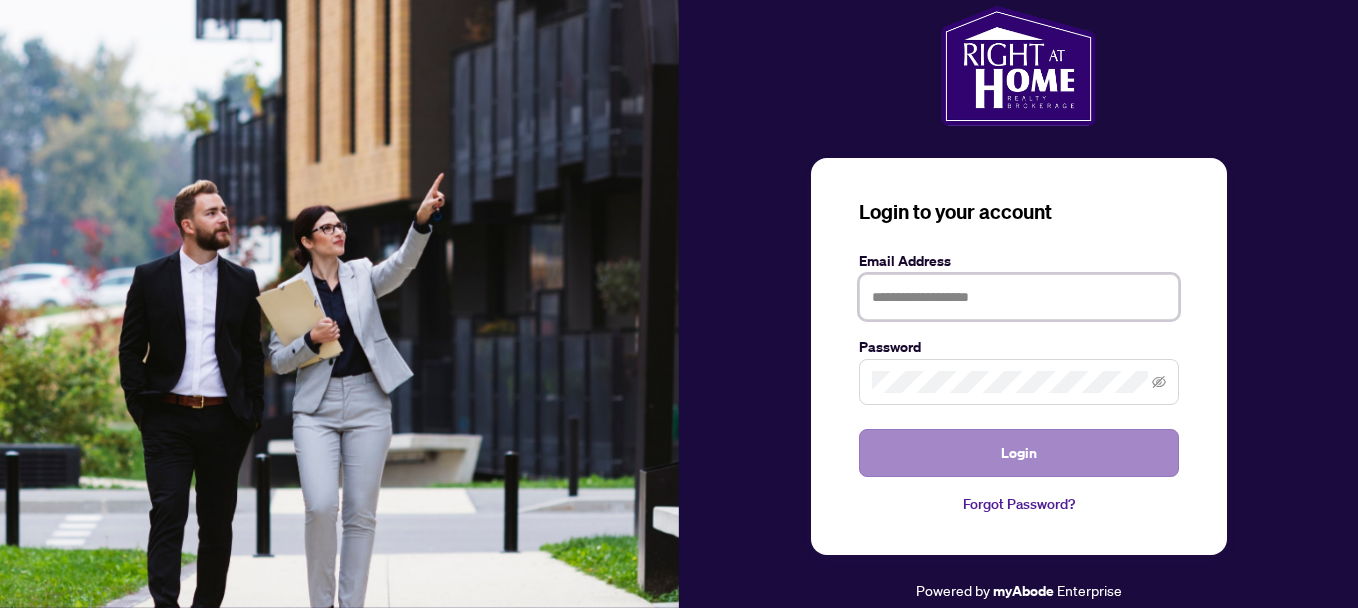type on "**********" 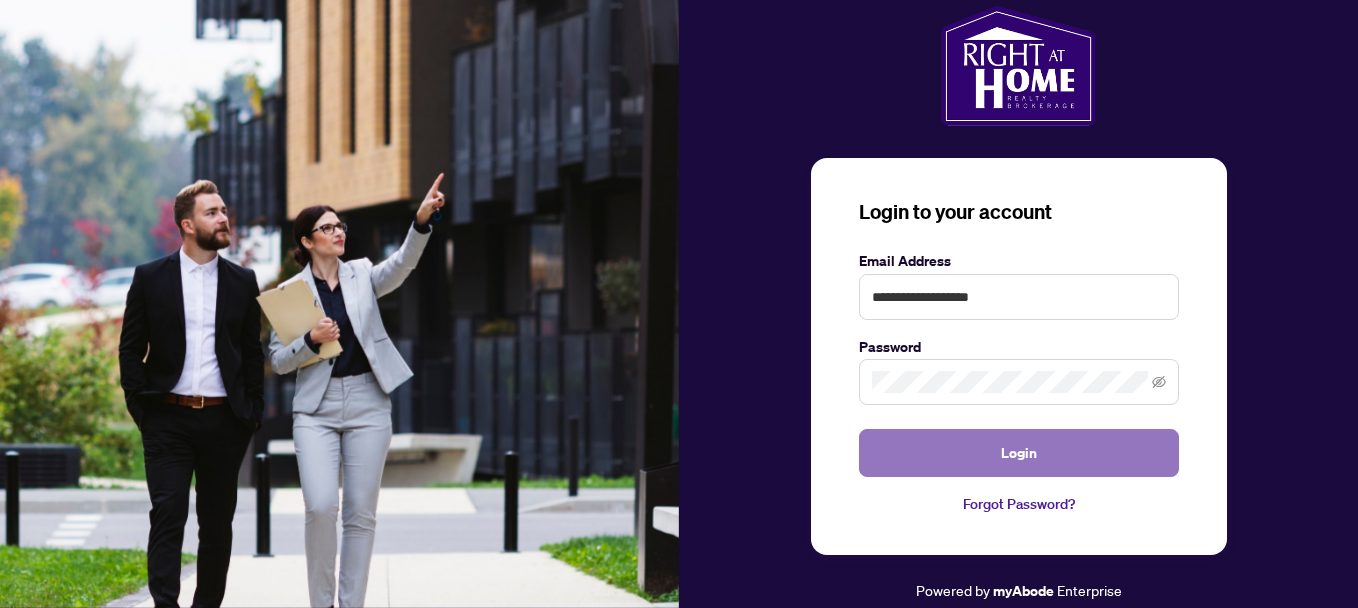 click on "Login" at bounding box center (1019, 453) 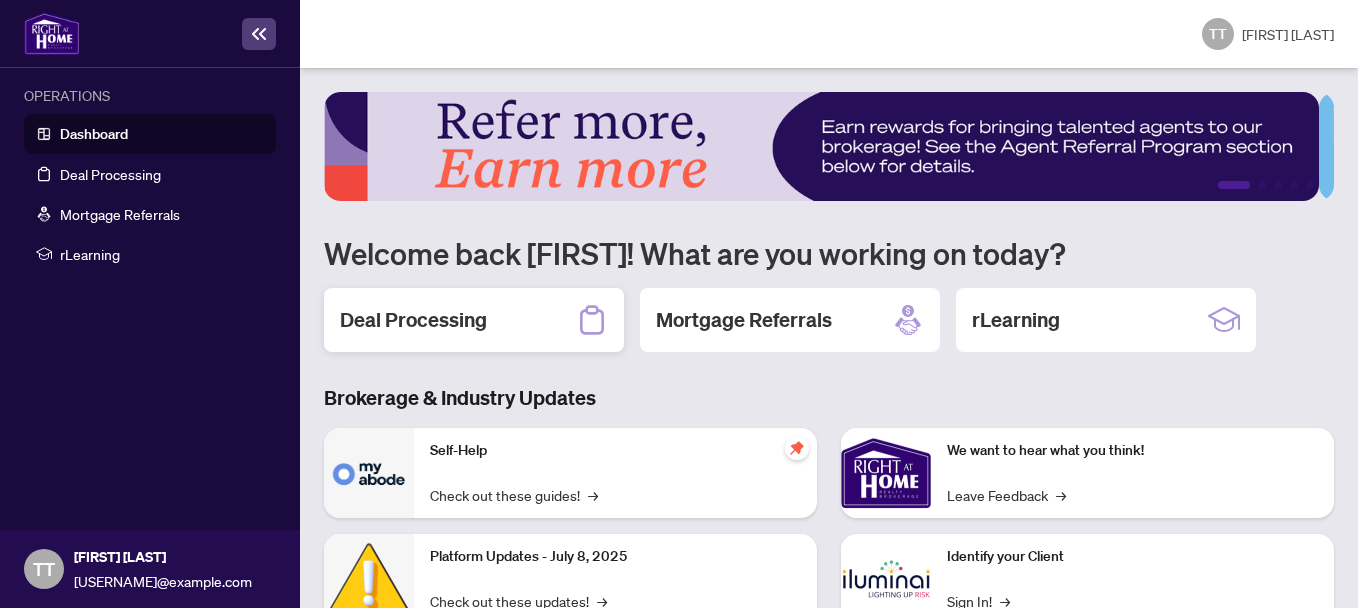 click on "Deal Processing" at bounding box center (413, 320) 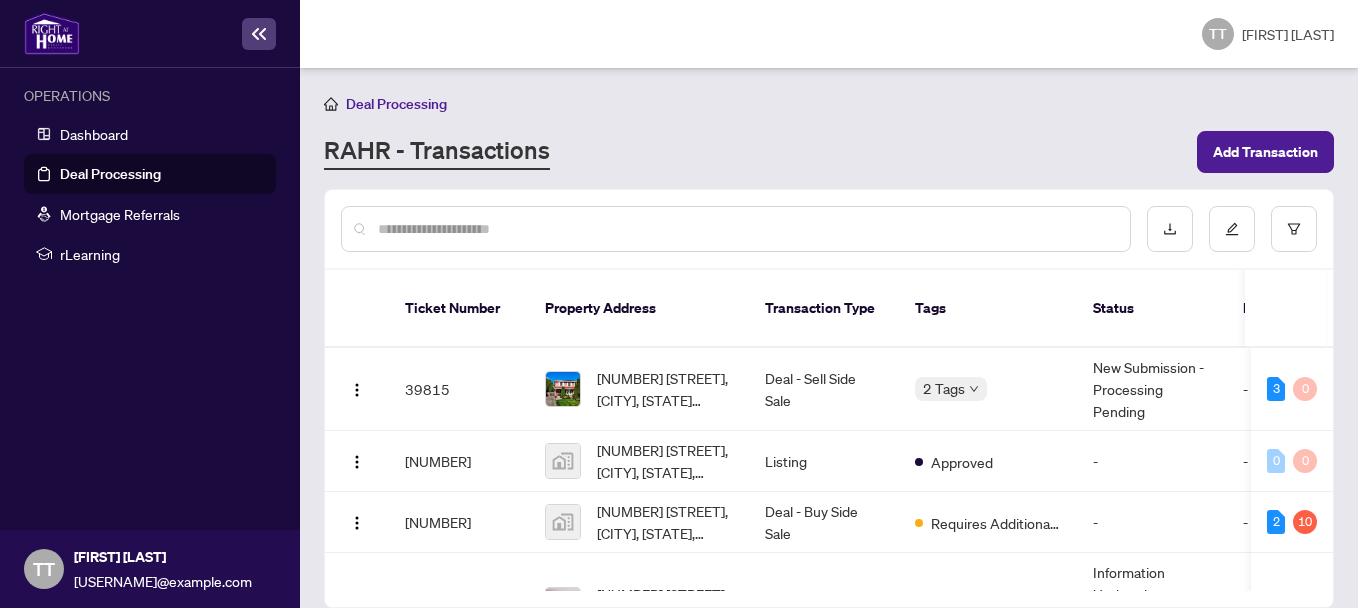 scroll, scrollTop: 126, scrollLeft: 0, axis: vertical 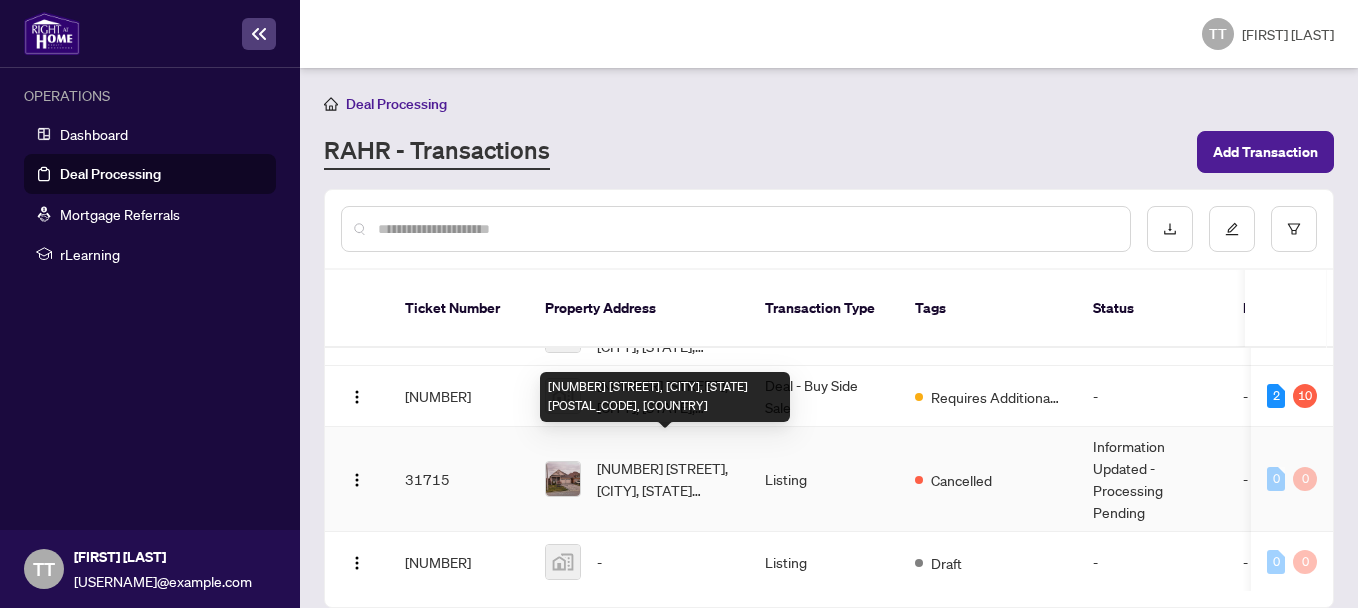 click on "[NUMBER] [STREET], [CITY], [STATE] [POSTAL_CODE], [COUNTRY]" at bounding box center (665, 479) 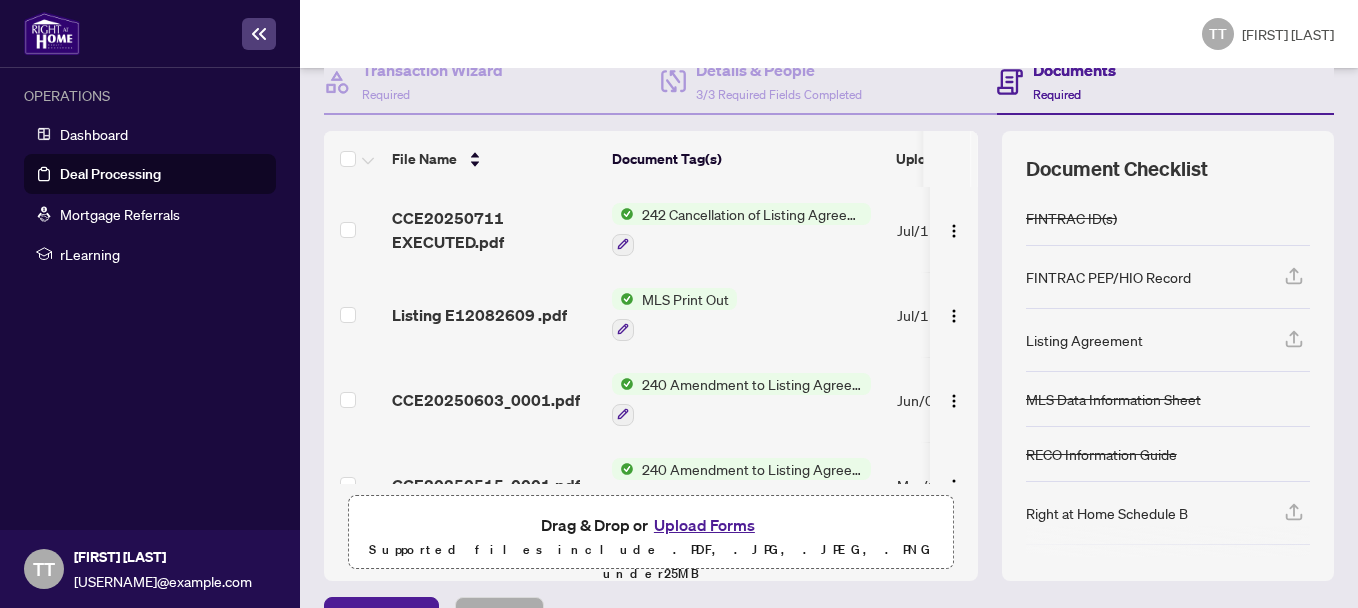 scroll, scrollTop: 281, scrollLeft: 0, axis: vertical 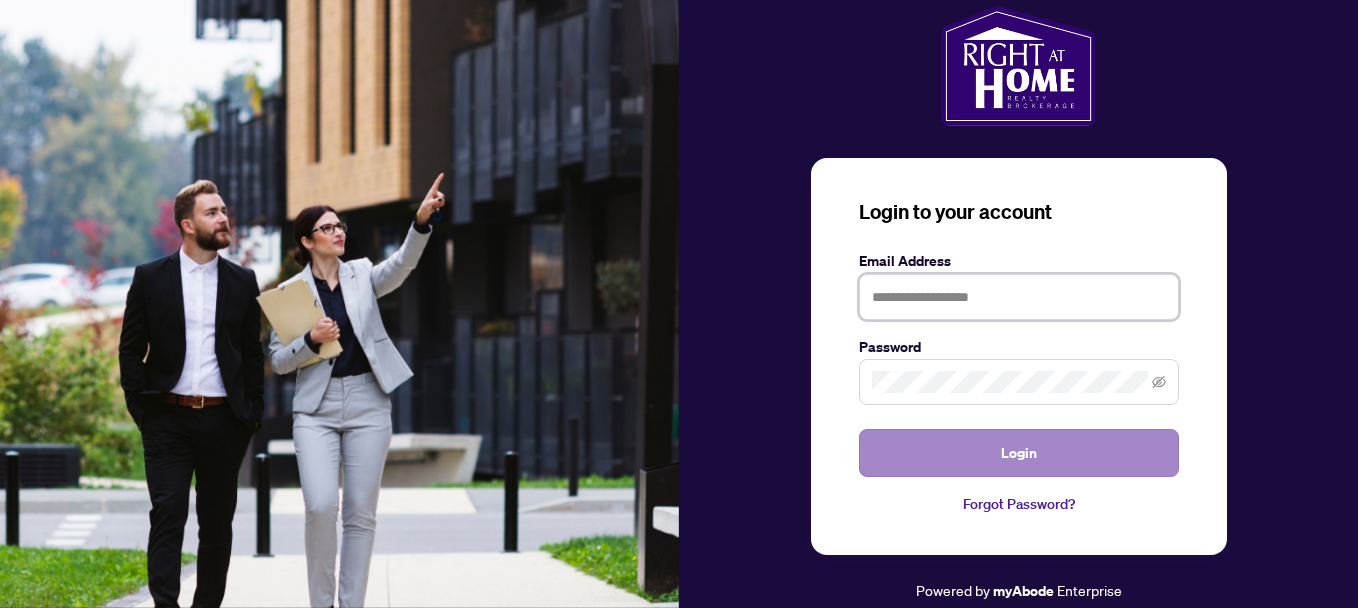 type on "**********" 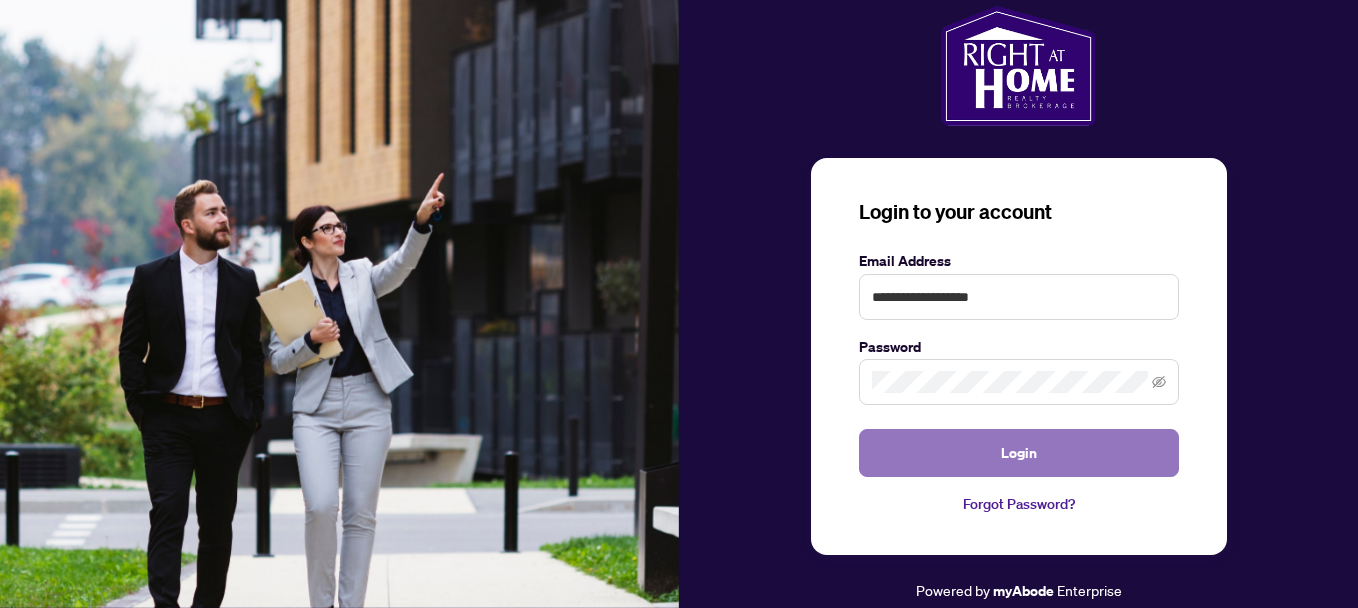 click on "Login" at bounding box center [1019, 453] 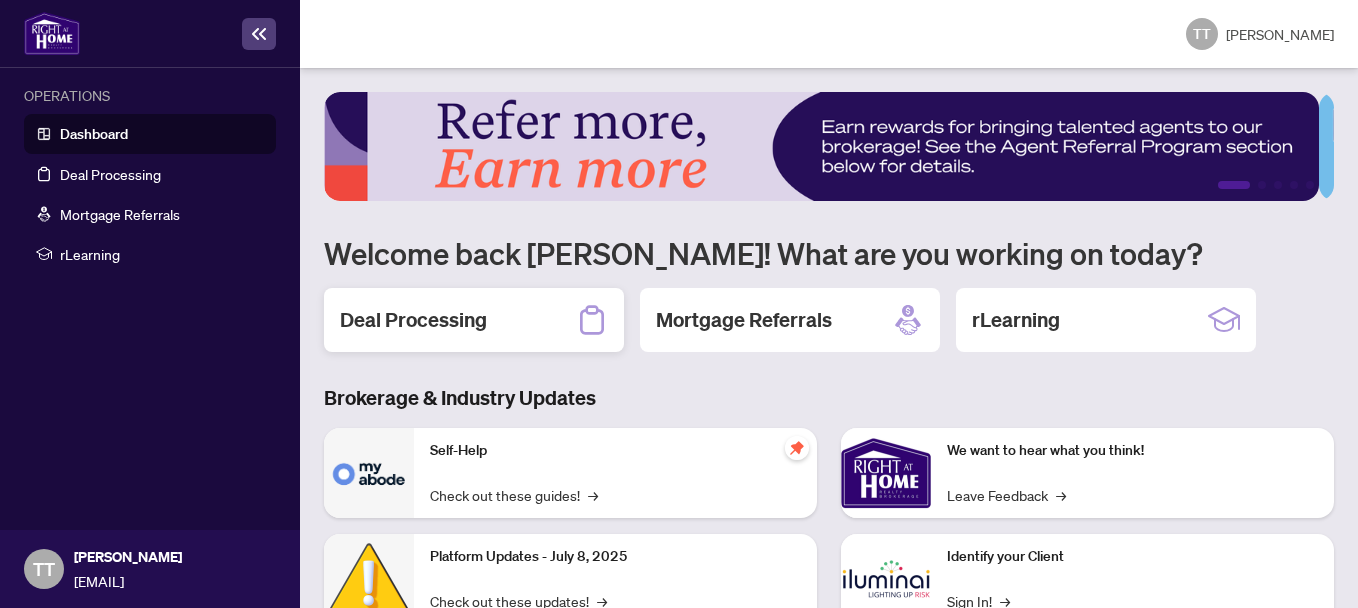 click on "Deal Processing" at bounding box center (413, 320) 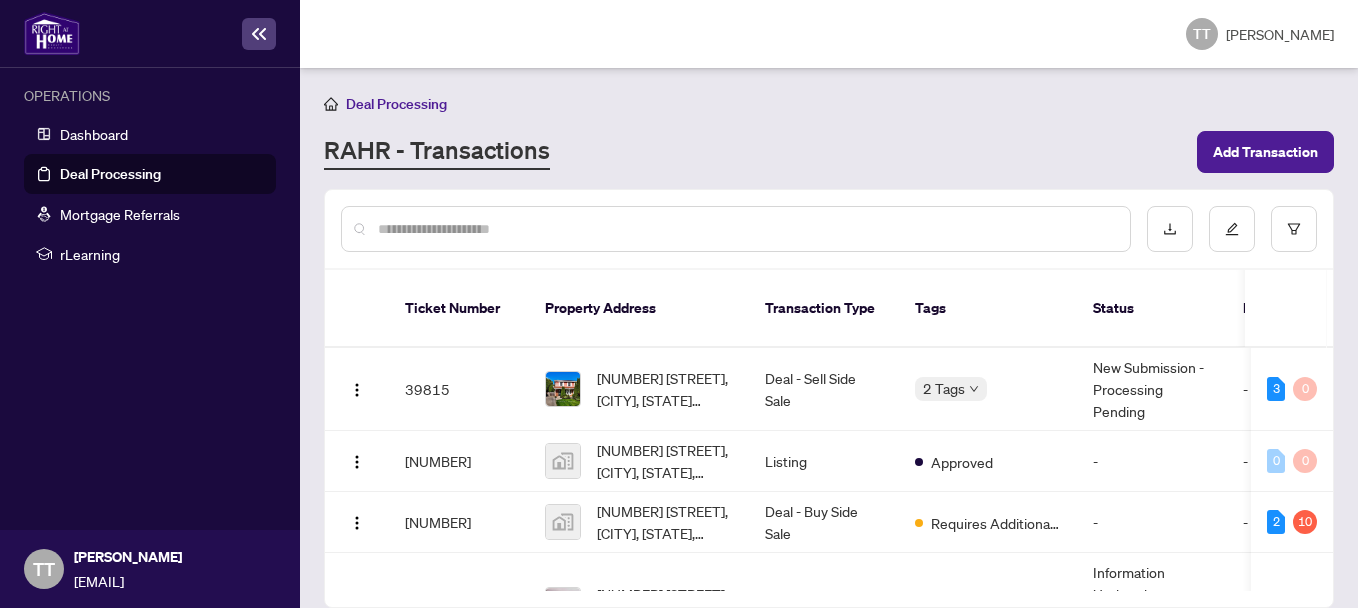 scroll, scrollTop: 126, scrollLeft: 0, axis: vertical 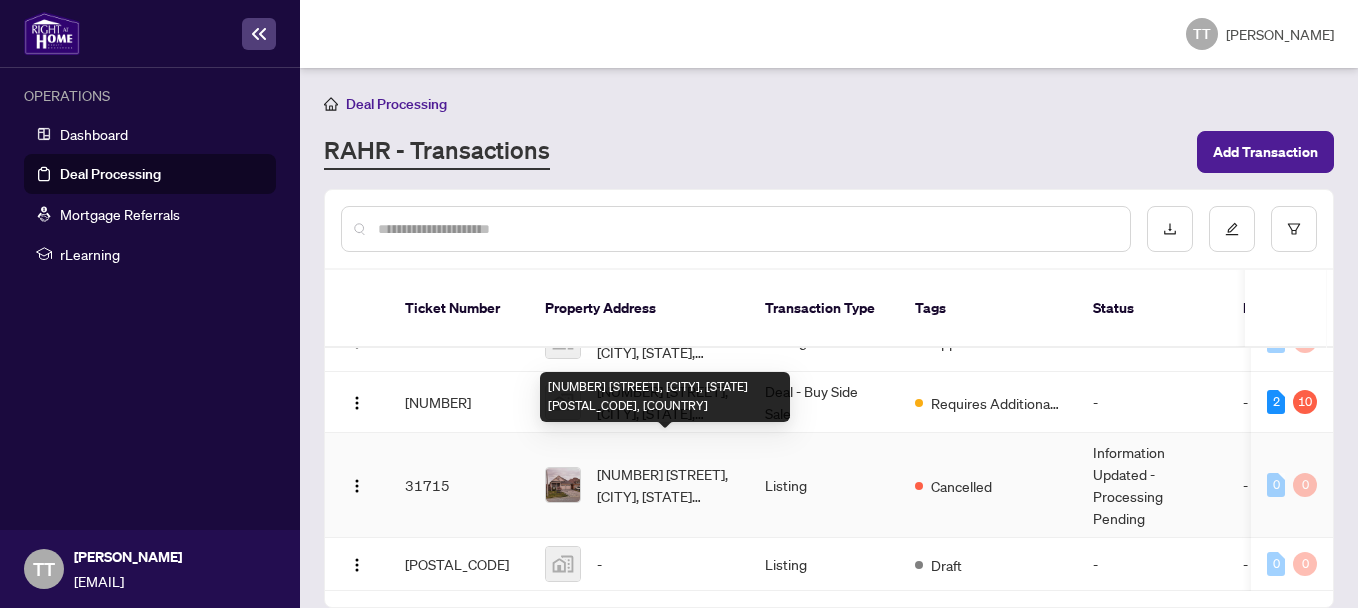 click on "[NUMBER] [STREET], [CITY], [STATE] [POSTAL_CODE], [COUNTRY]" at bounding box center [665, 485] 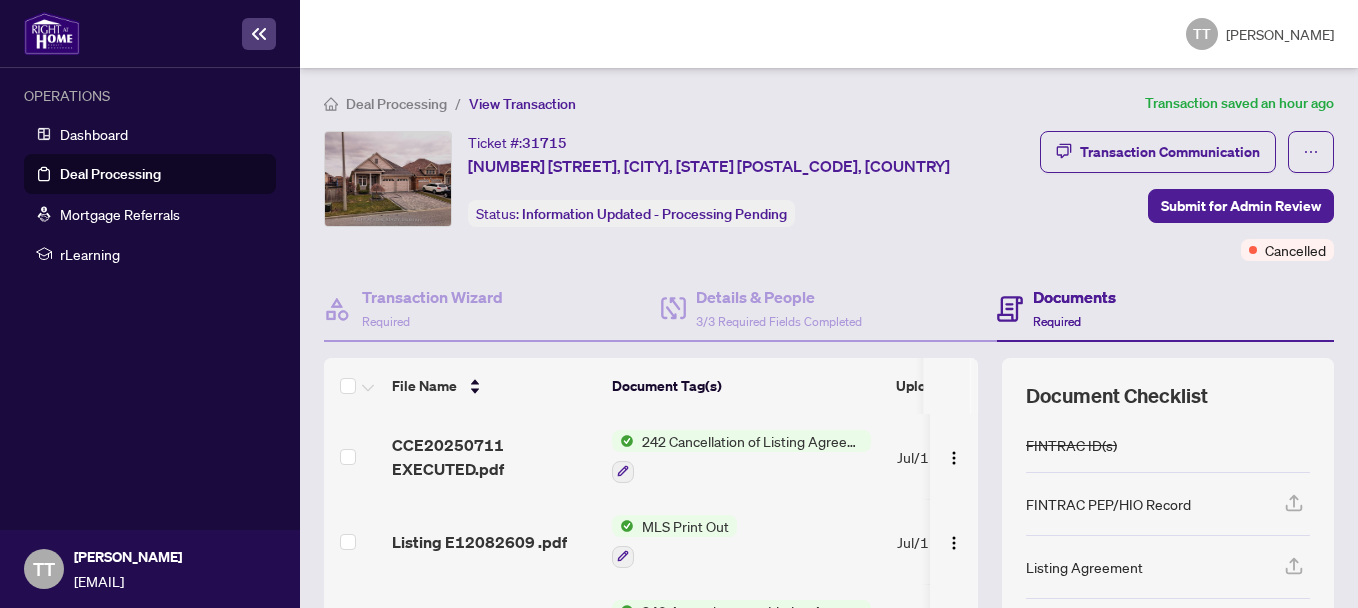 click on "MLS Print Out" at bounding box center [685, 526] 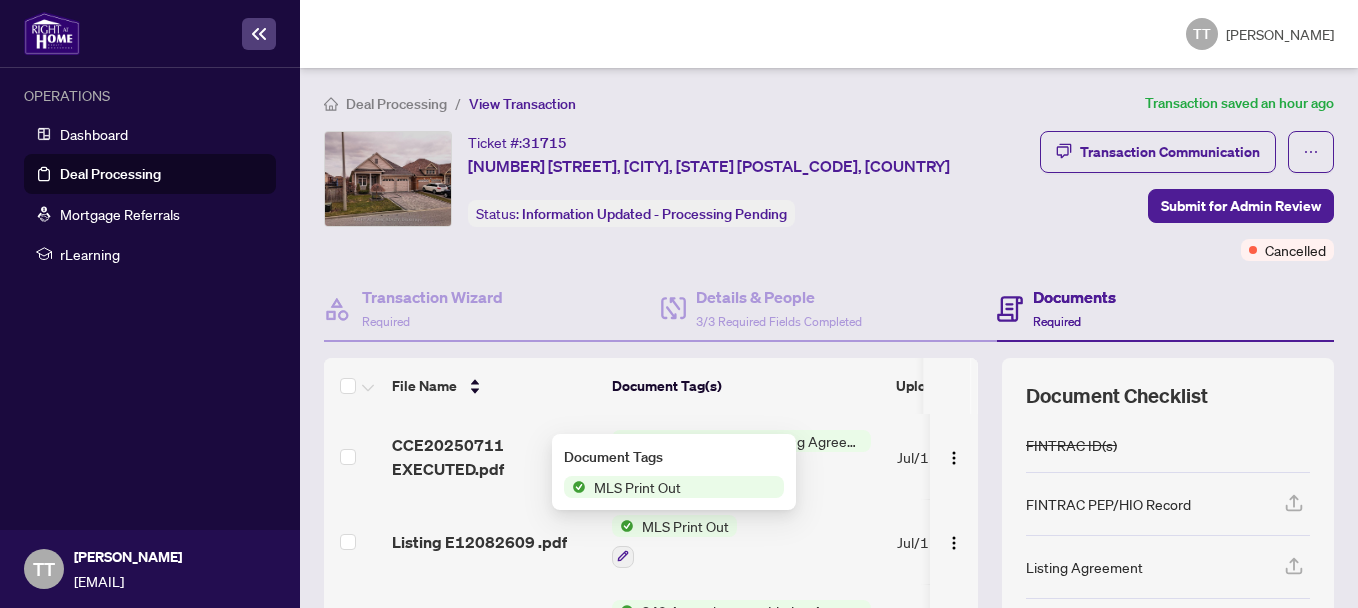 click on "MLS Print Out" at bounding box center [637, 487] 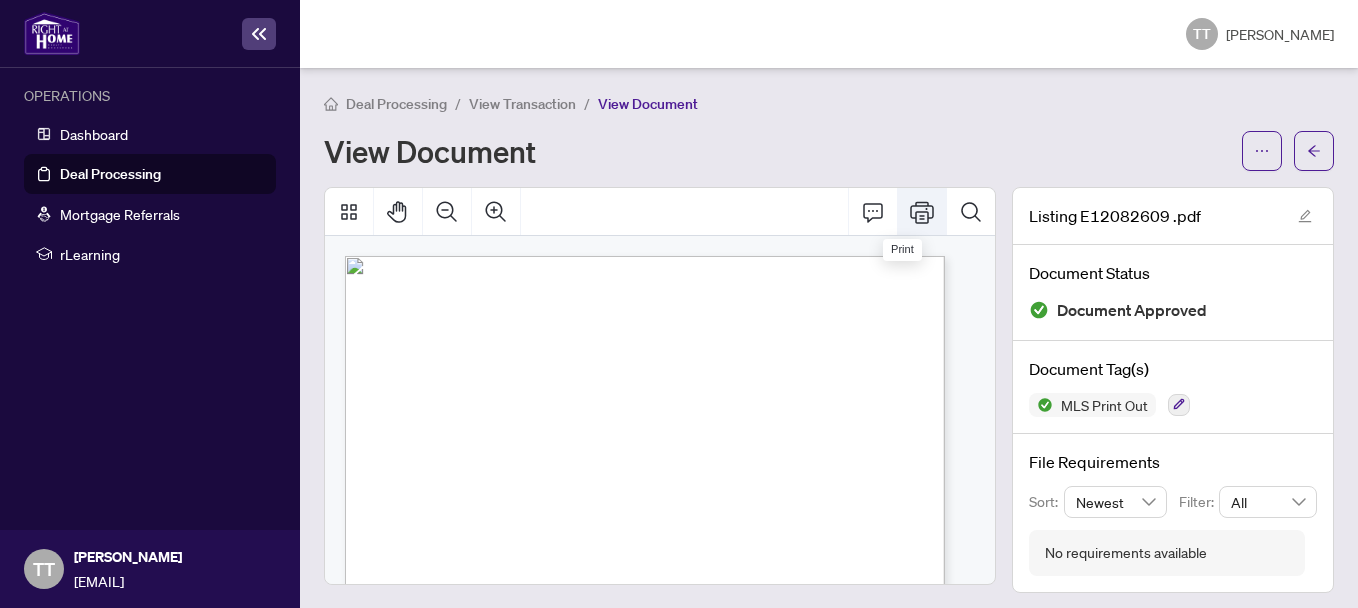 click 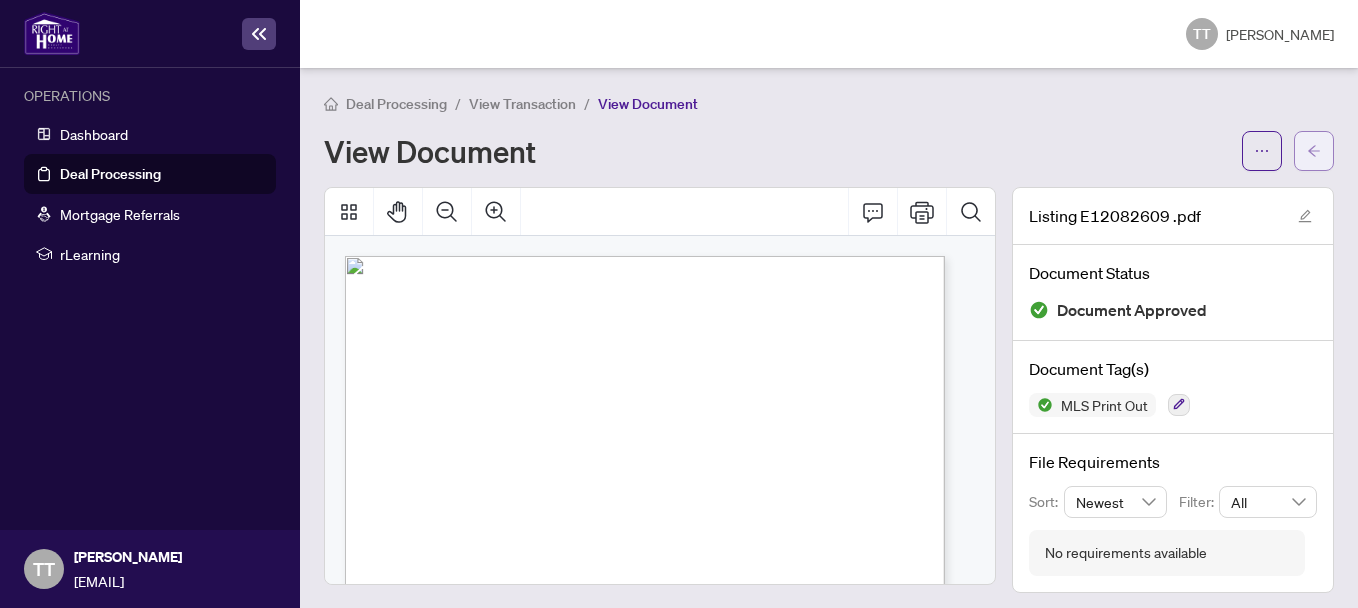 click 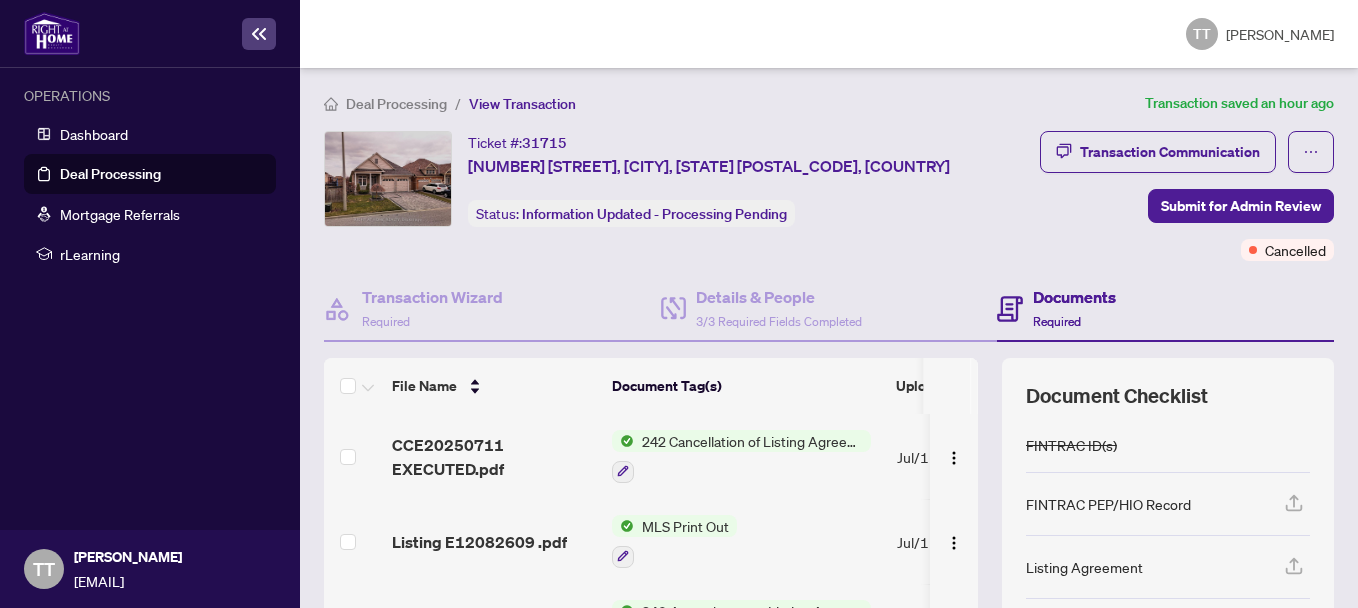 click on "242 Cancellation of Listing Agreement - Authority to Offer for Sale" at bounding box center [752, 441] 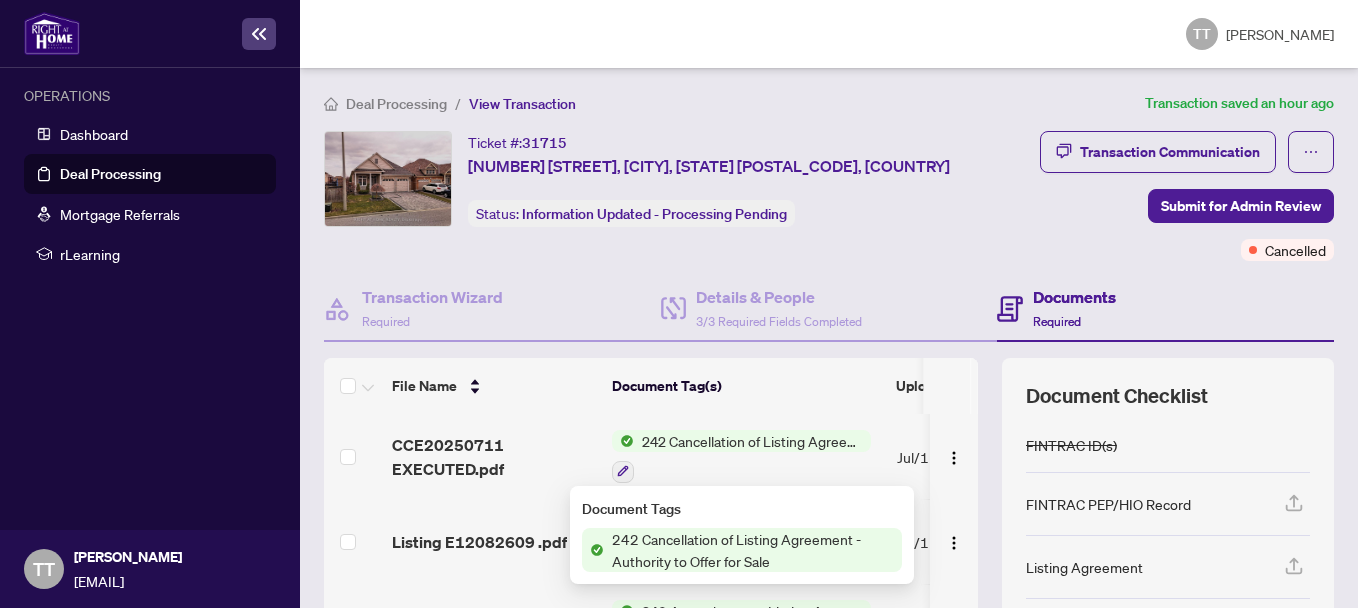 click on "242 Cancellation of Listing Agreement - Authority to Offer for Sale" at bounding box center (753, 550) 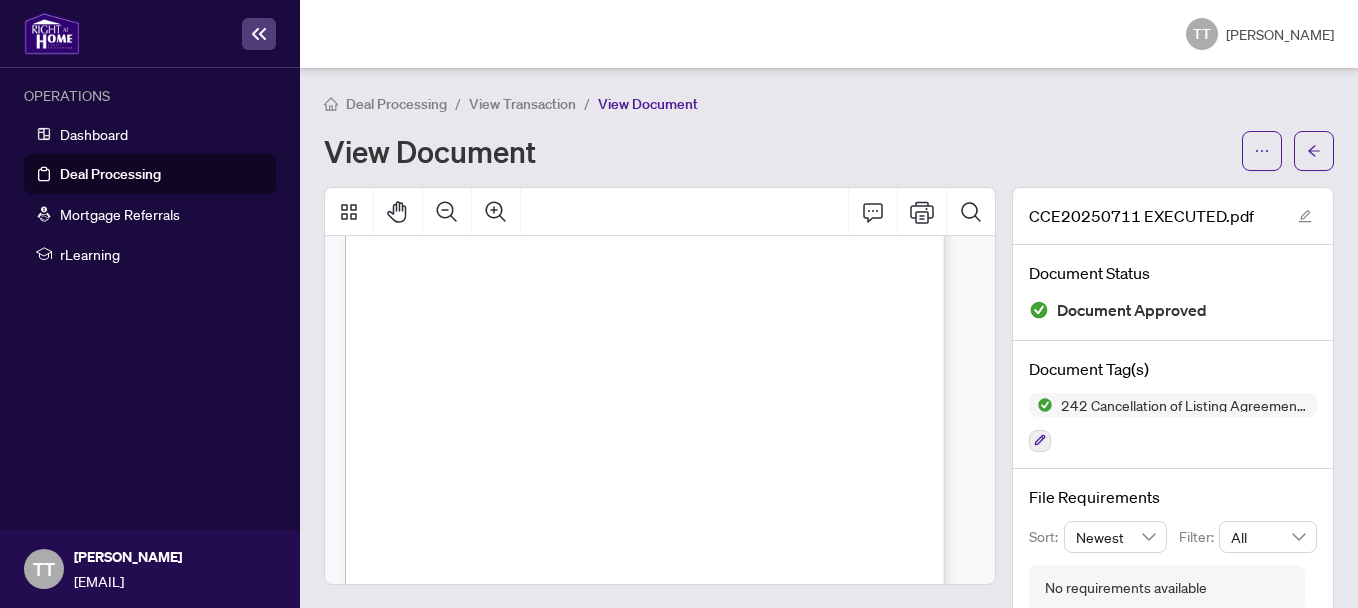 scroll, scrollTop: 373, scrollLeft: 0, axis: vertical 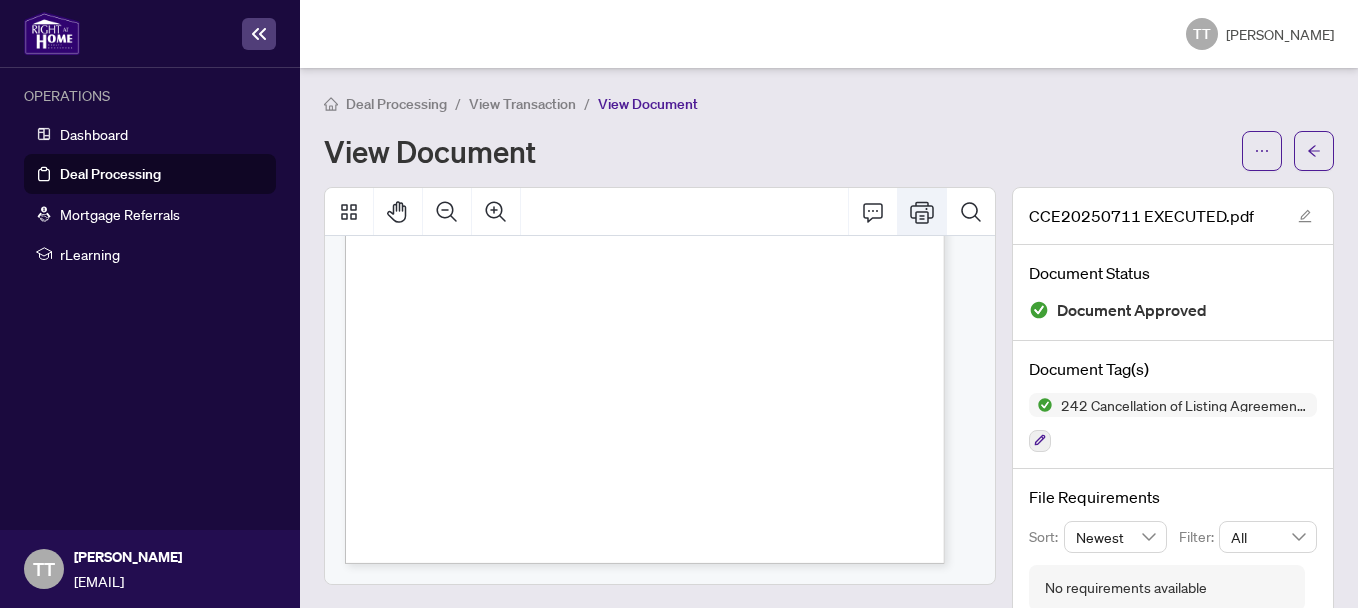 click 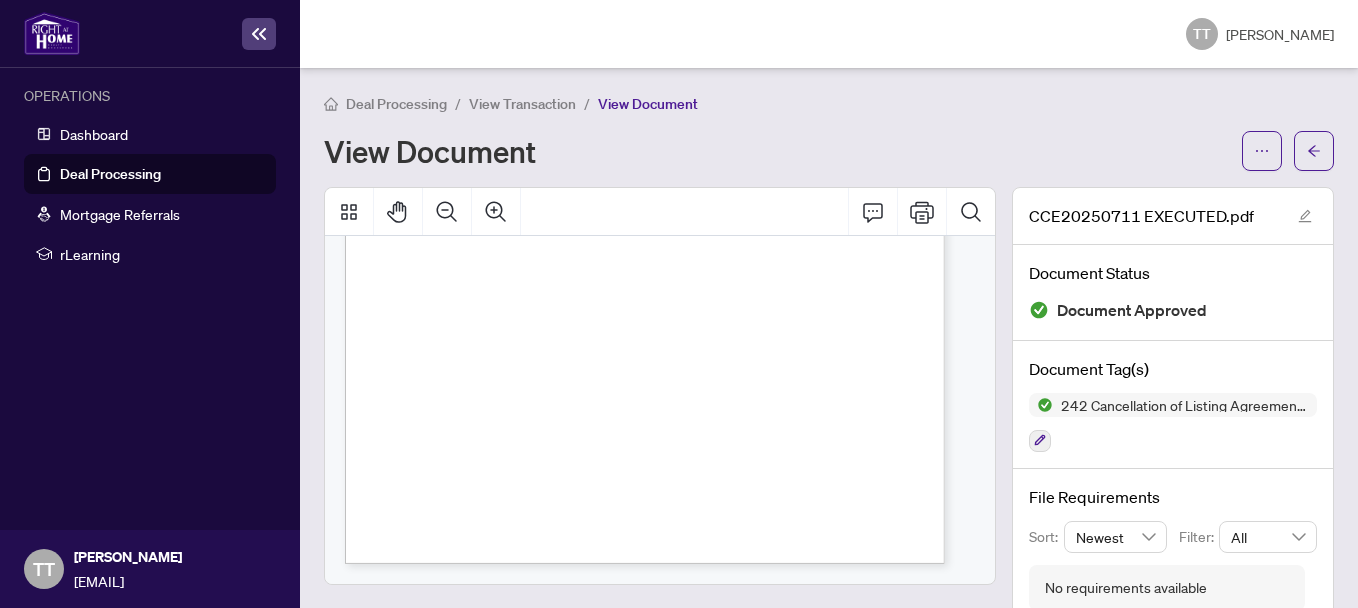 drag, startPoint x: 1299, startPoint y: 148, endPoint x: 508, endPoint y: 23, distance: 800.81586 